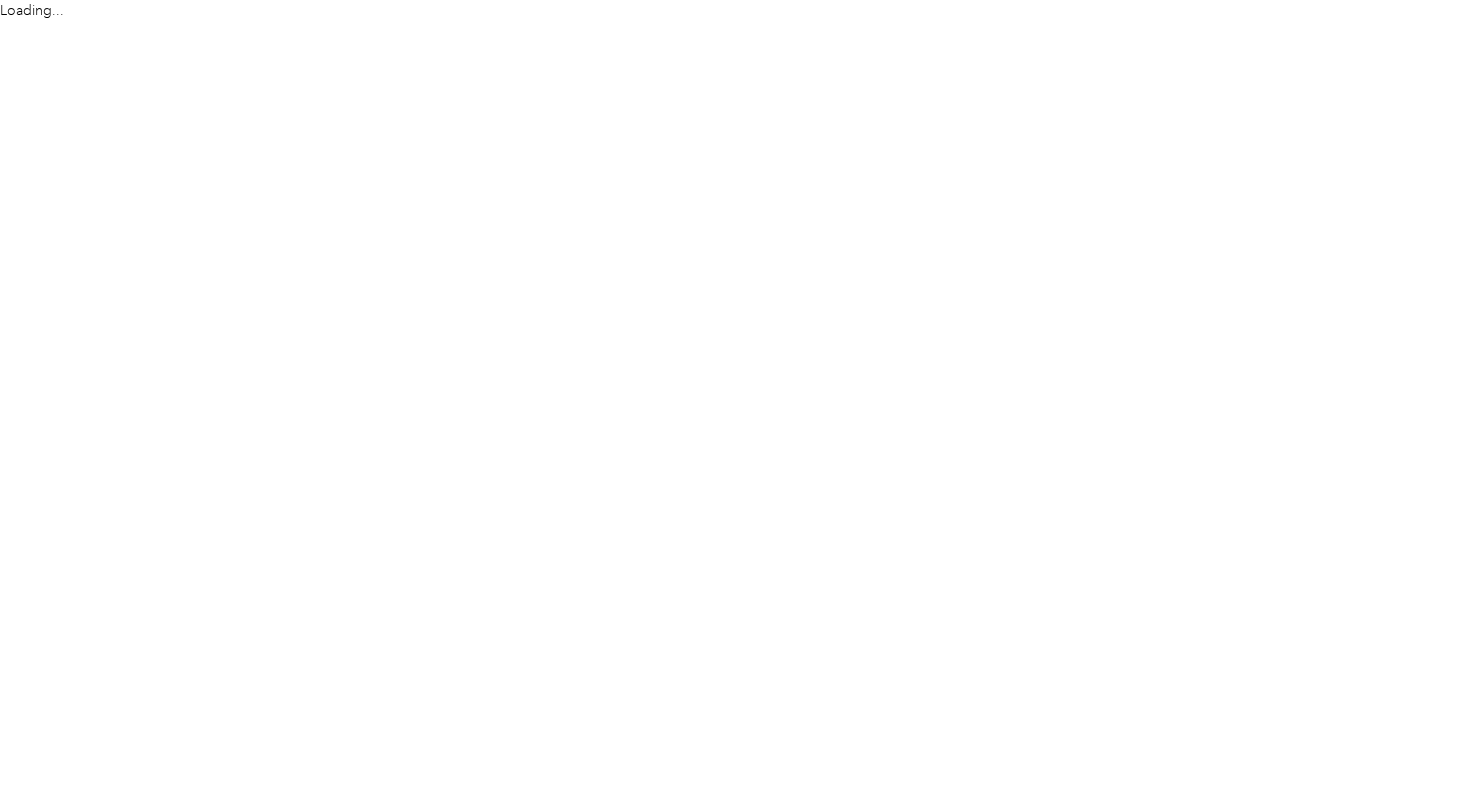 scroll, scrollTop: 0, scrollLeft: 0, axis: both 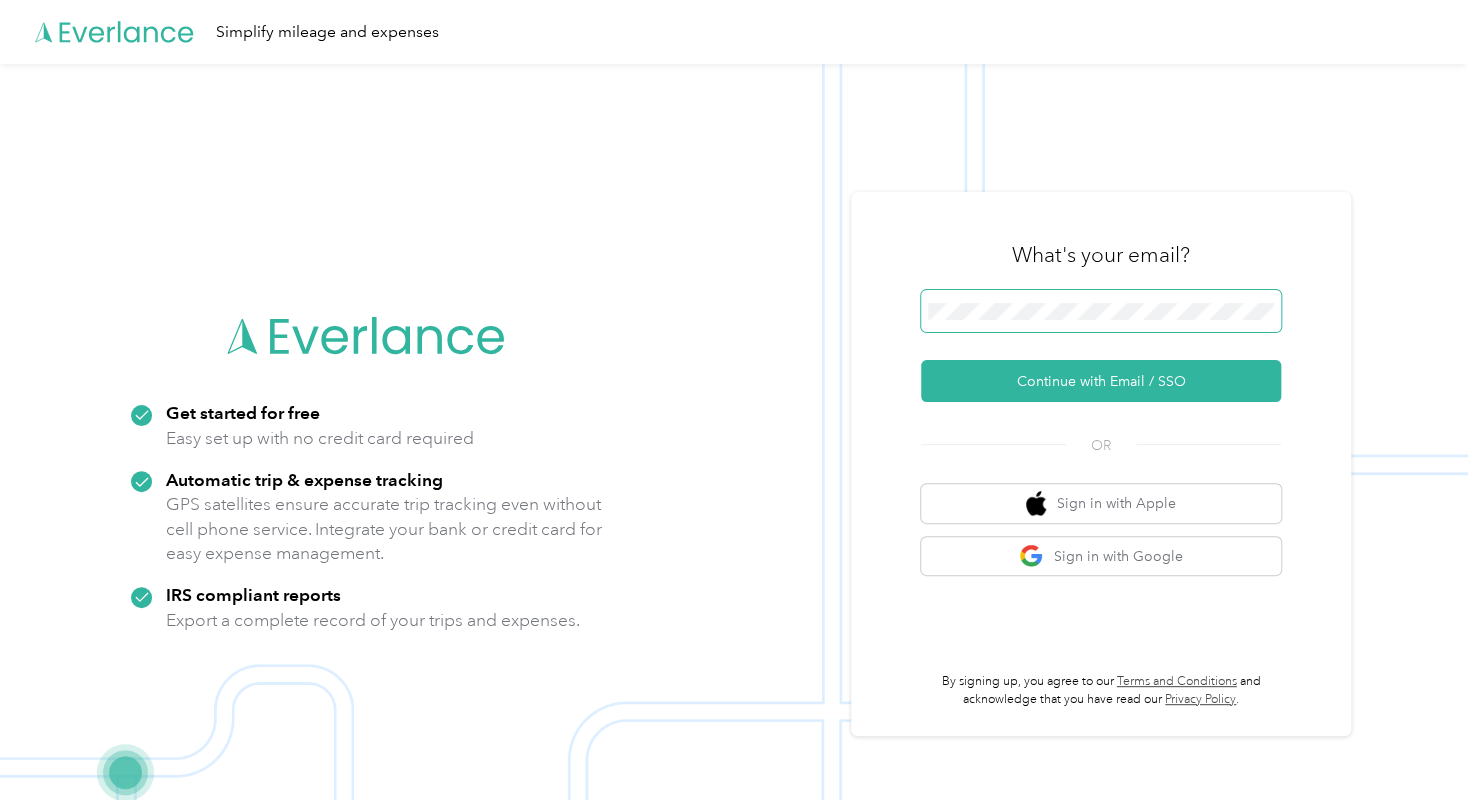 click at bounding box center [1101, 314] 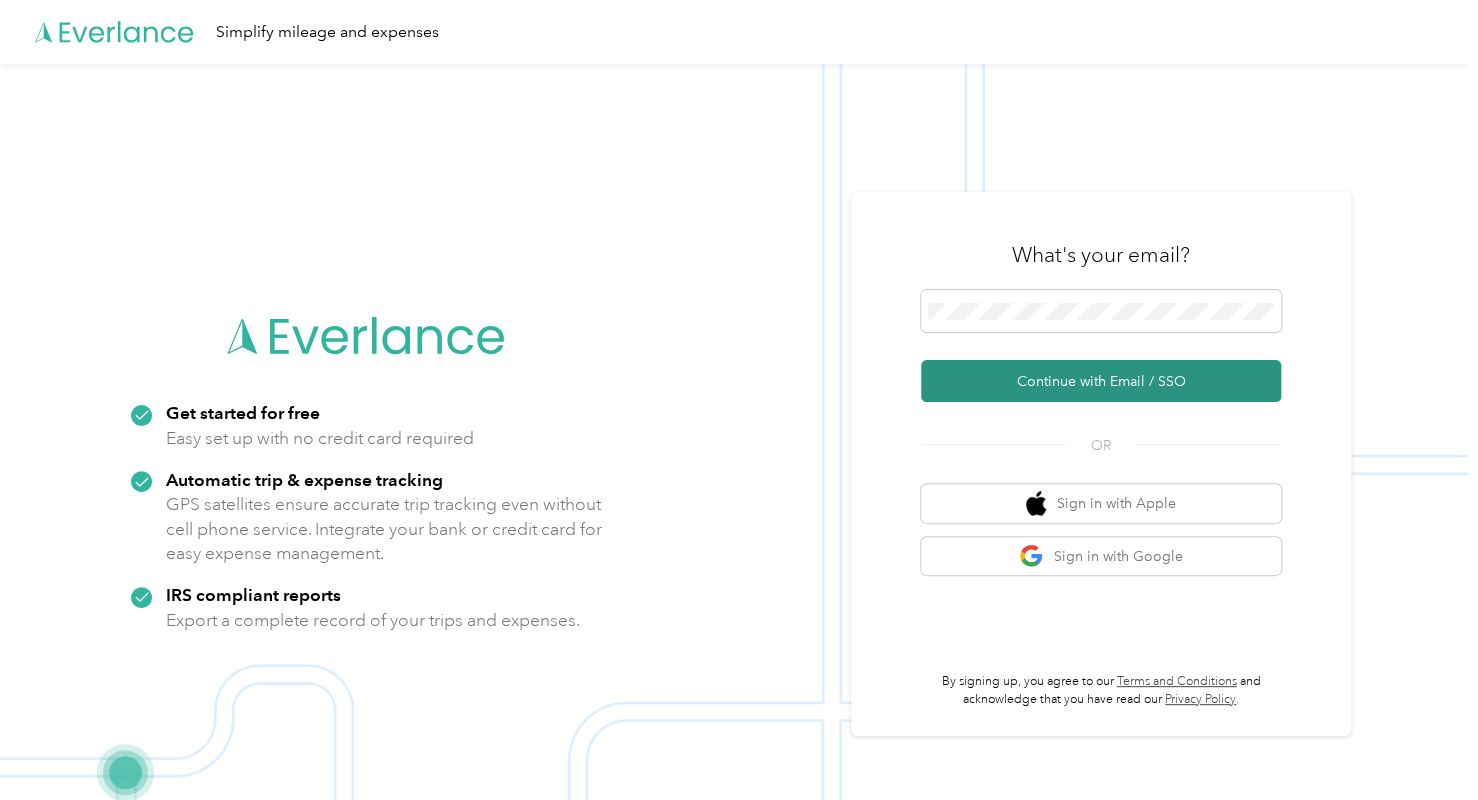 click on "Continue with Email / SSO" at bounding box center (1101, 381) 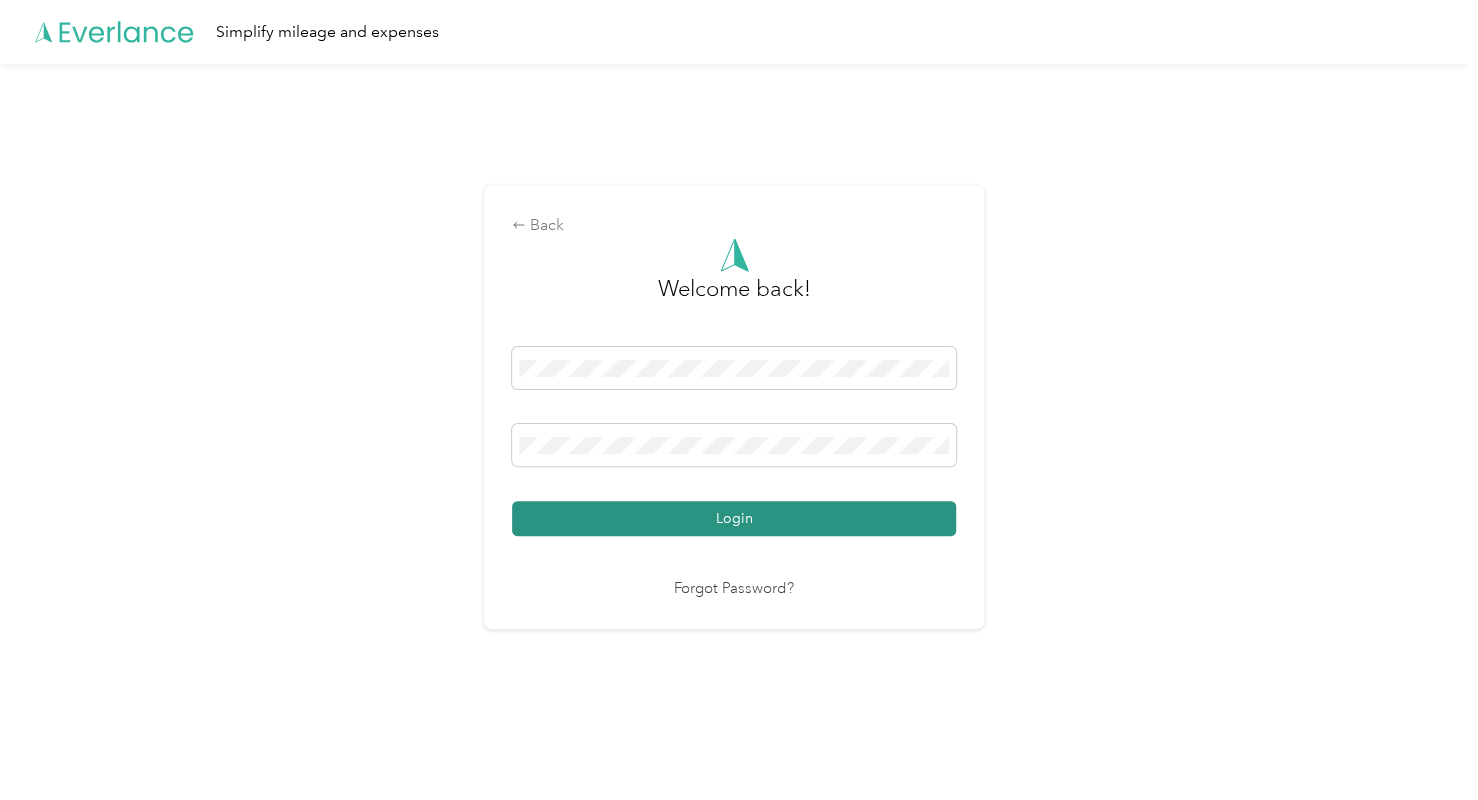 click on "Login" at bounding box center [734, 518] 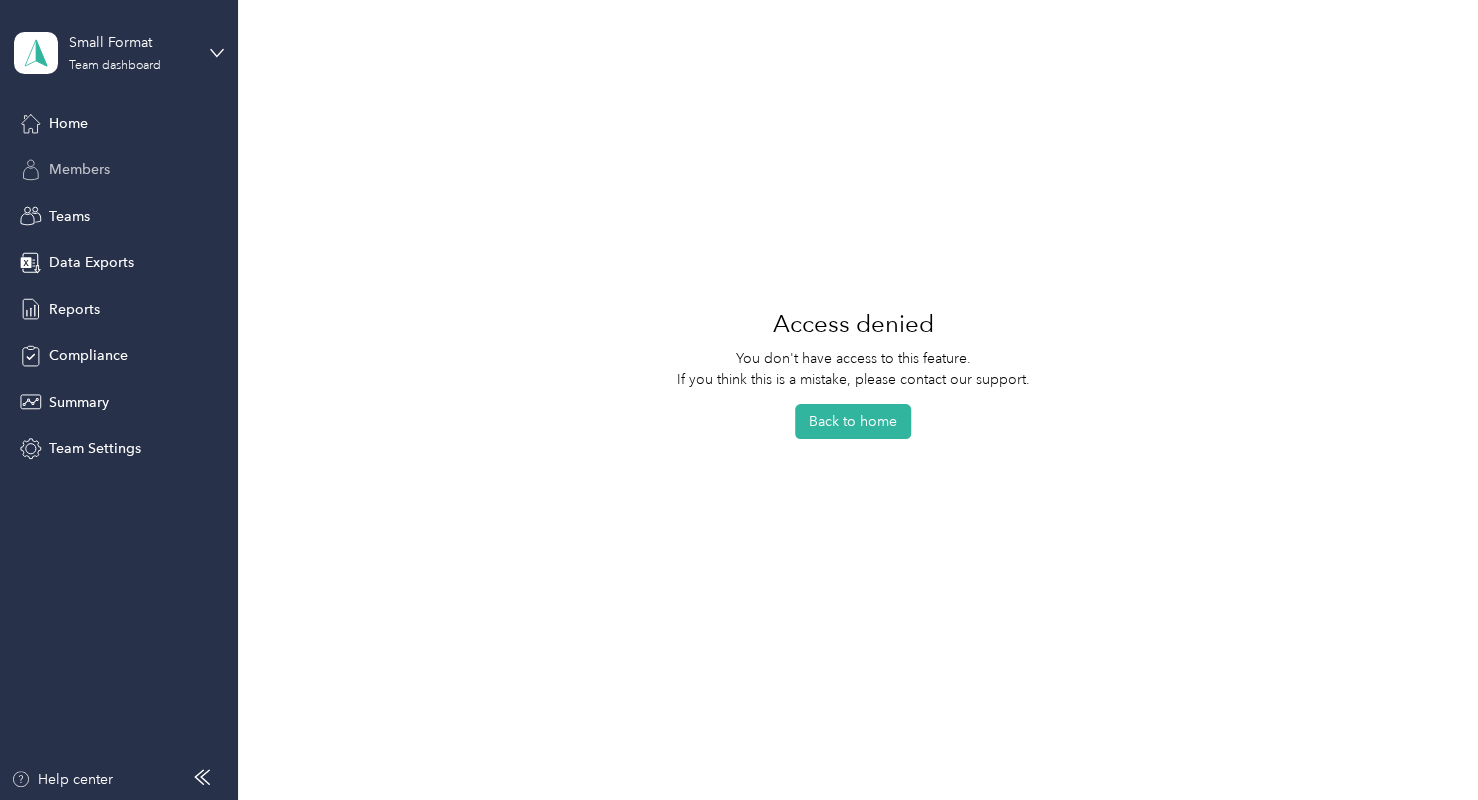 click on "Members" at bounding box center (119, 170) 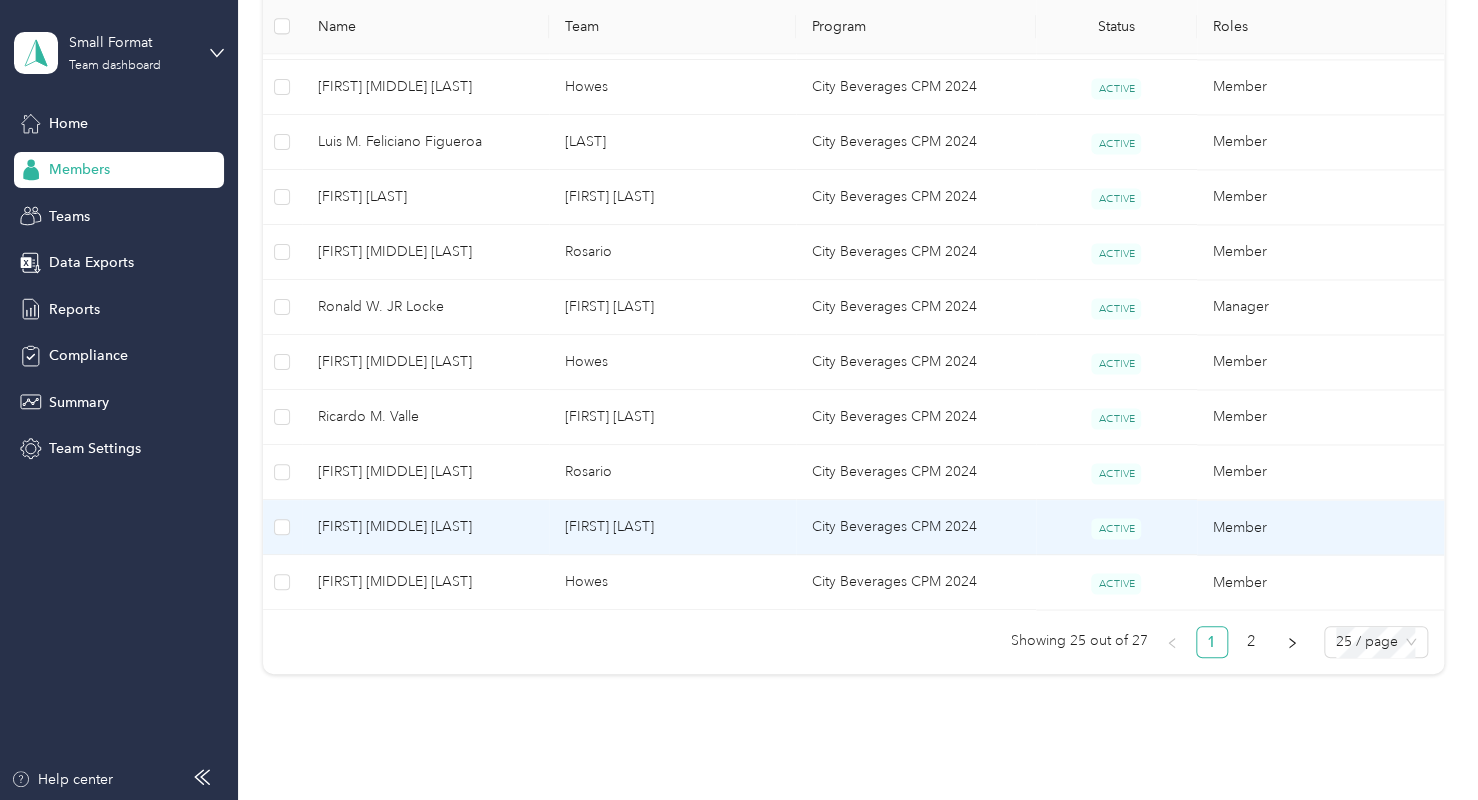 scroll, scrollTop: 1444, scrollLeft: 0, axis: vertical 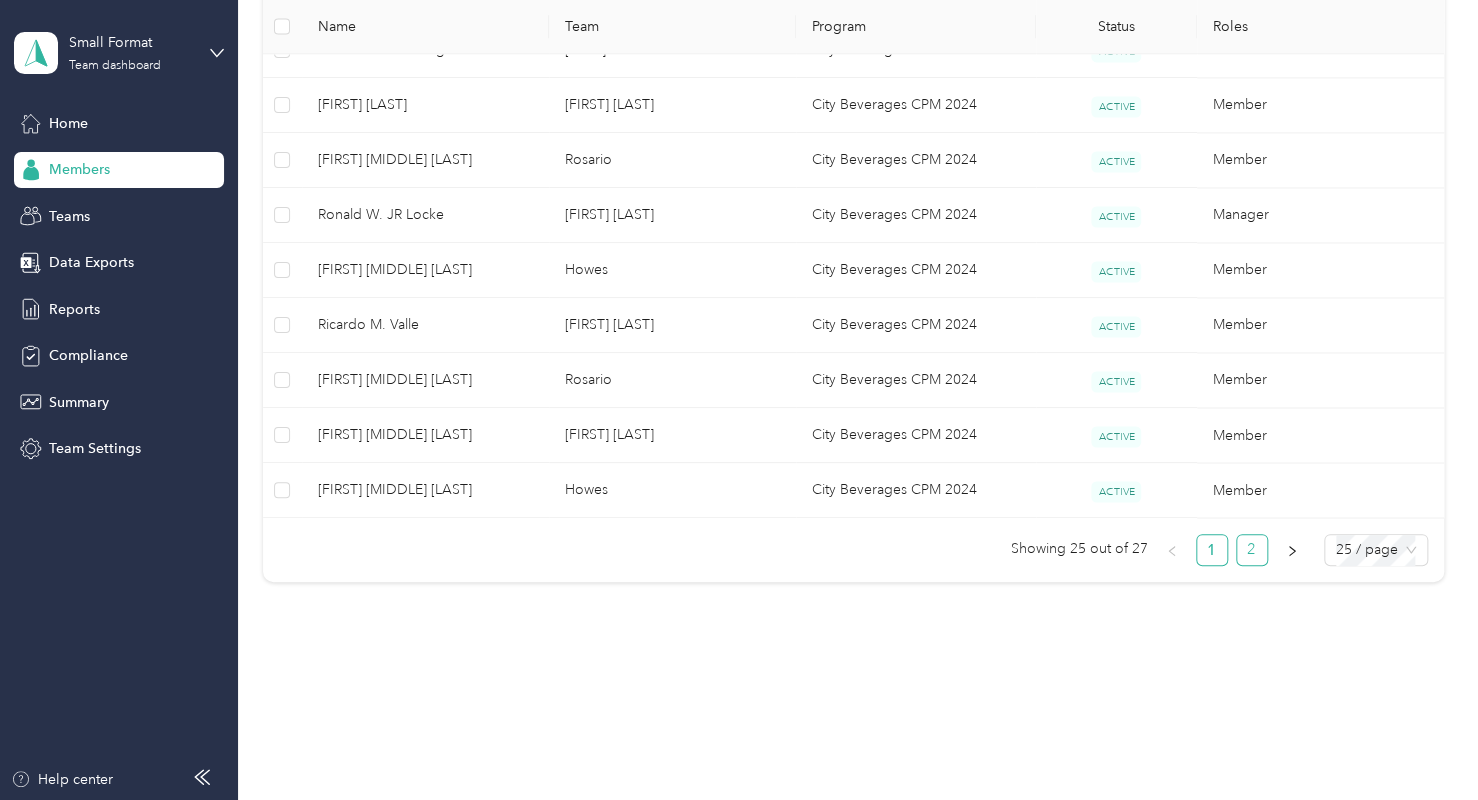 click on "2" at bounding box center (1252, 550) 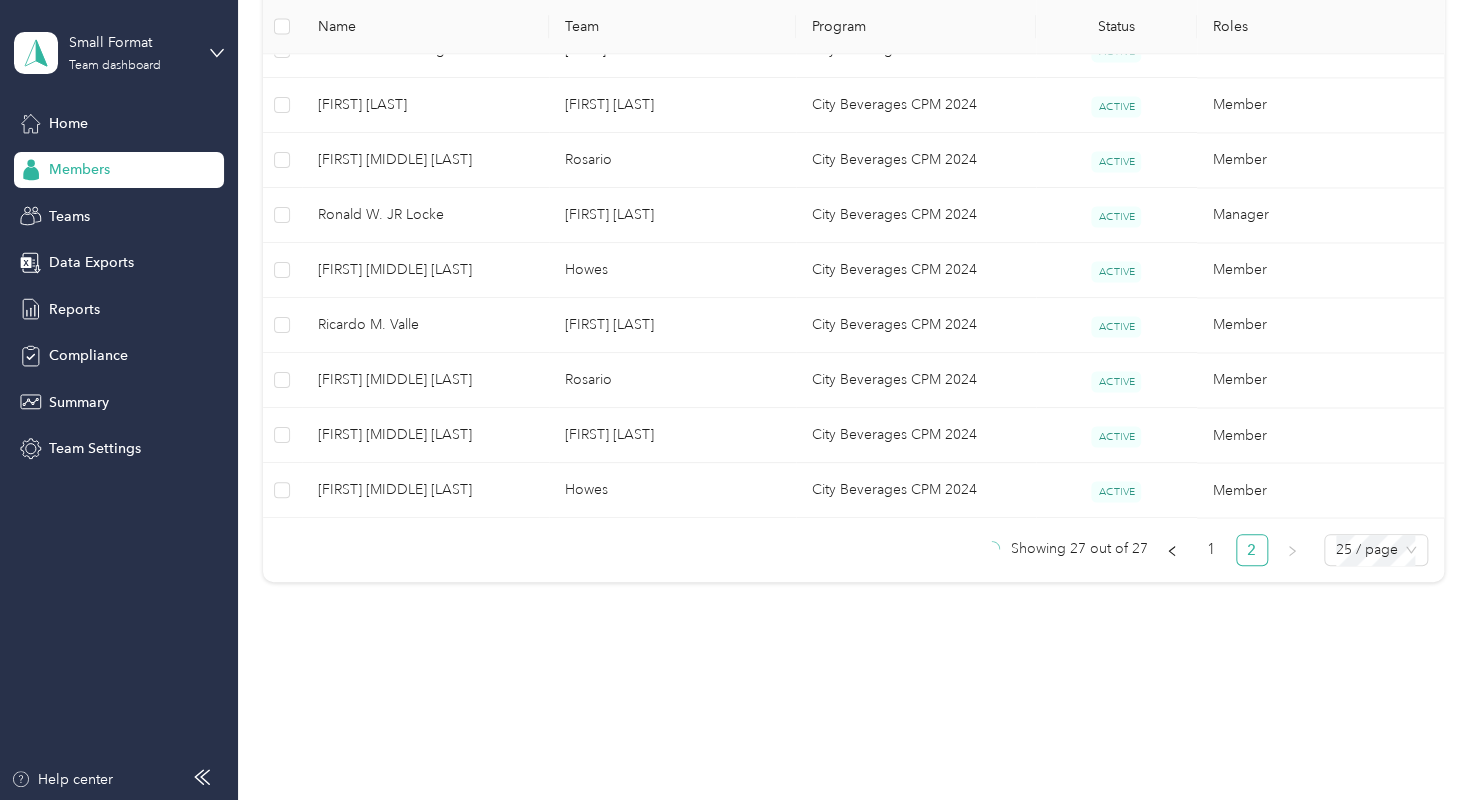 scroll, scrollTop: 184, scrollLeft: 0, axis: vertical 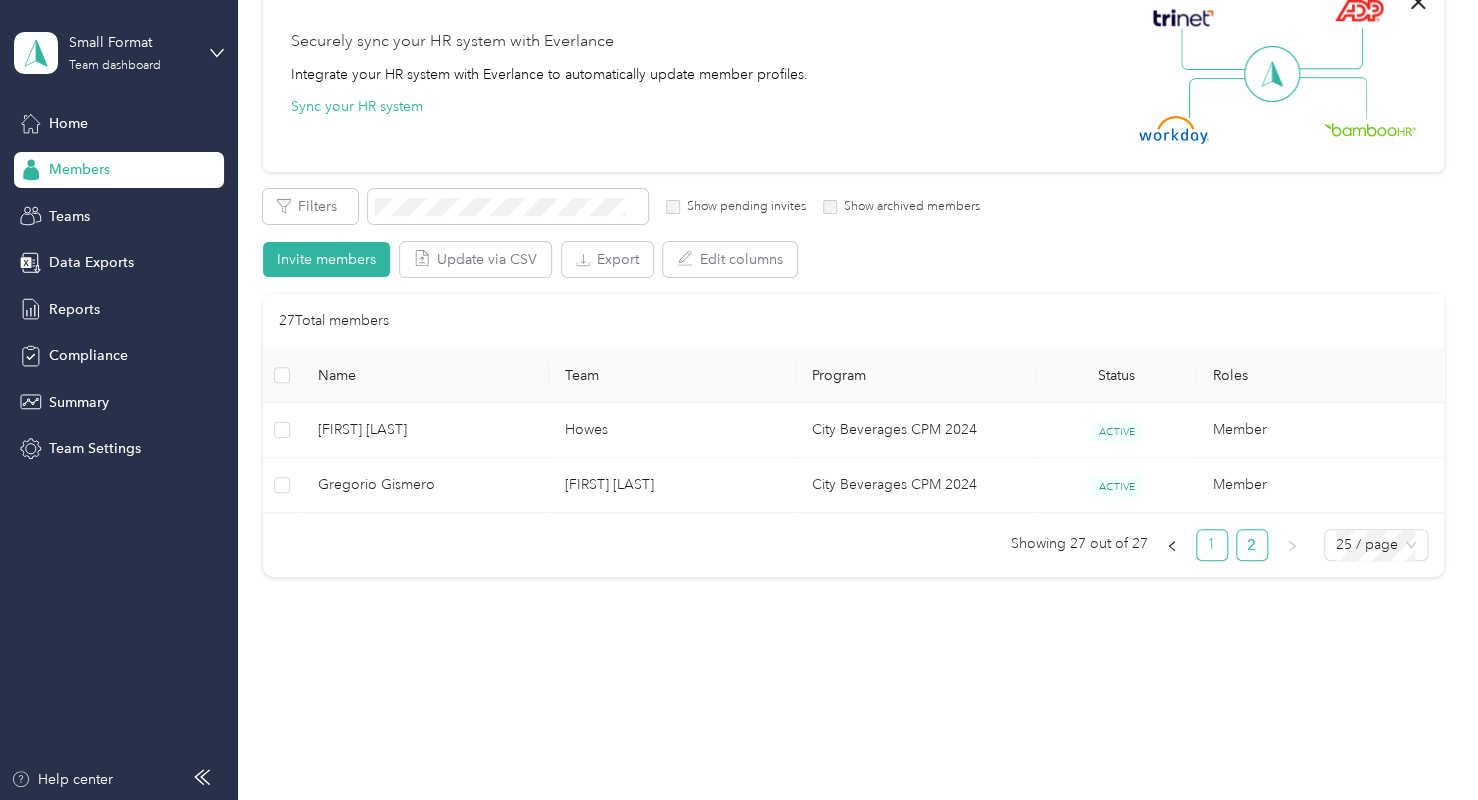 click on "1" at bounding box center [1212, 545] 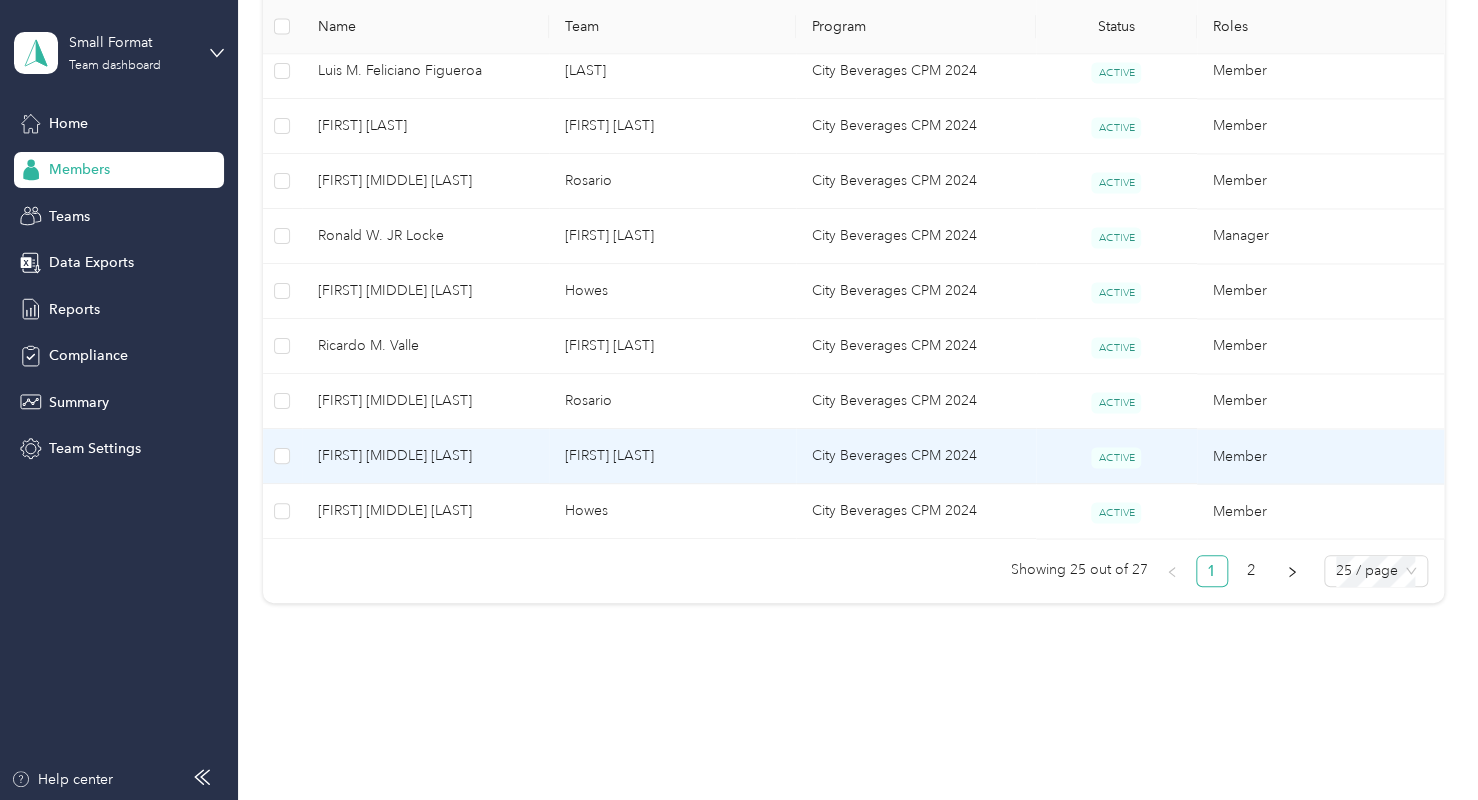 scroll, scrollTop: 1411, scrollLeft: 0, axis: vertical 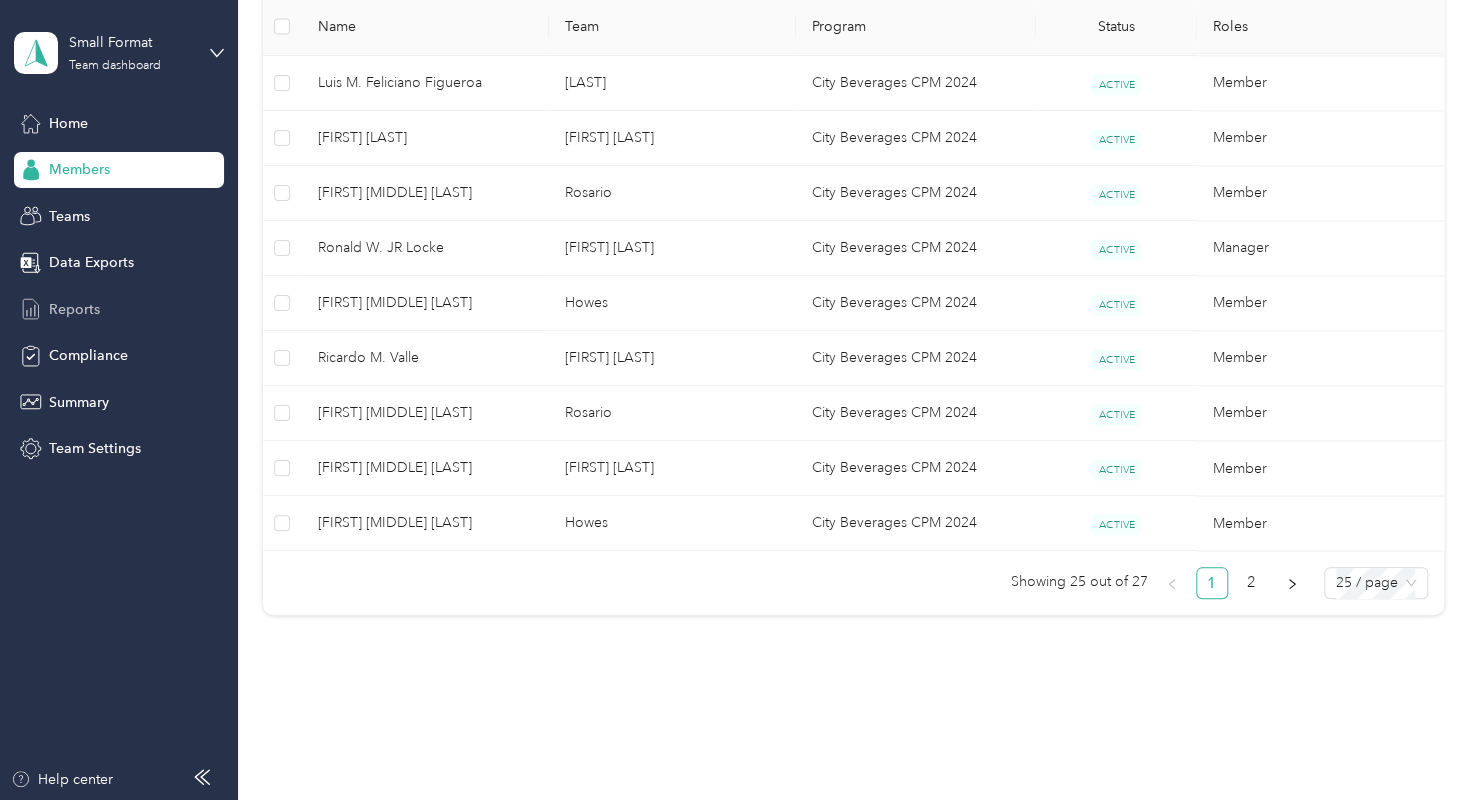 click on "Reports" at bounding box center (74, 309) 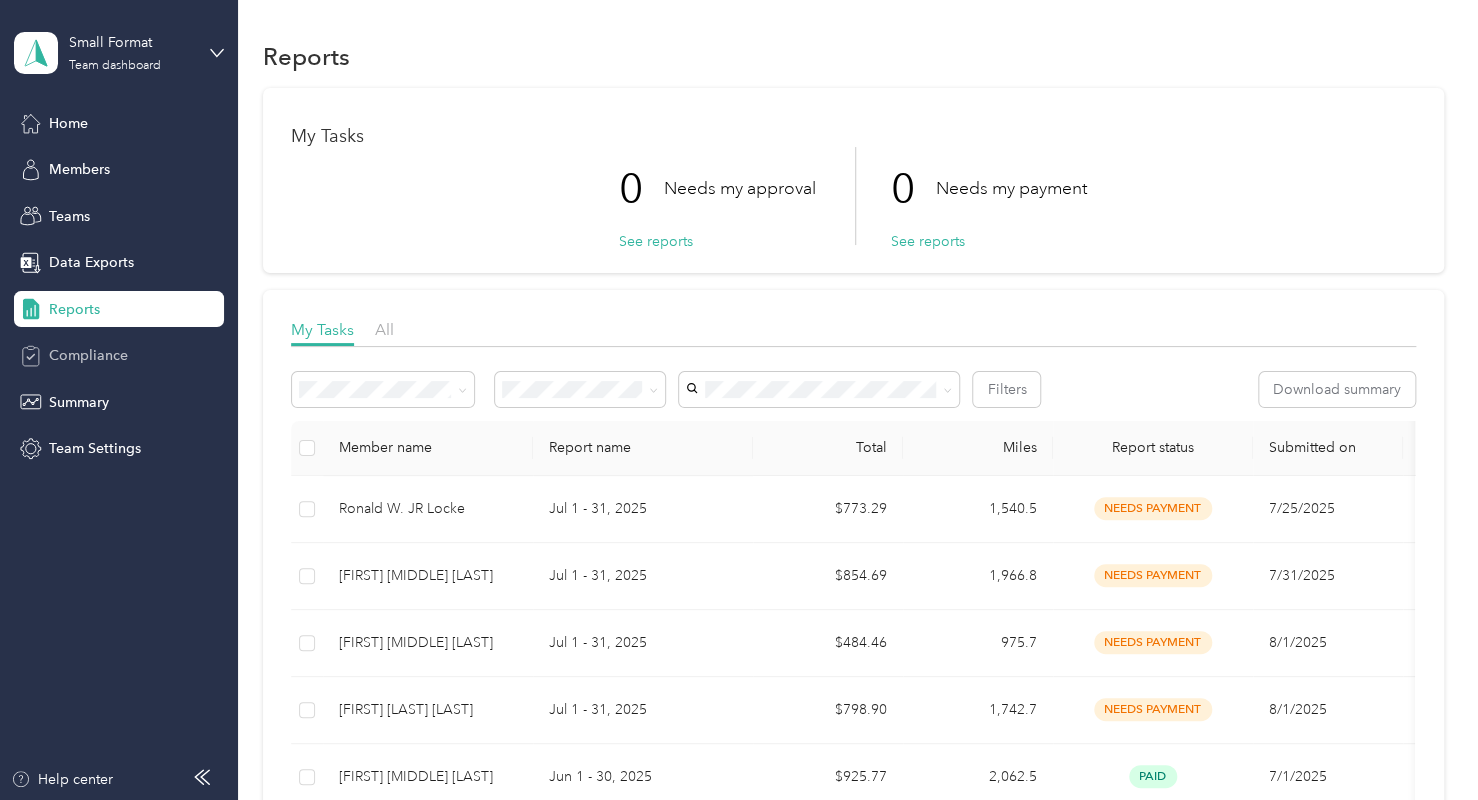 click on "Compliance" at bounding box center (119, 356) 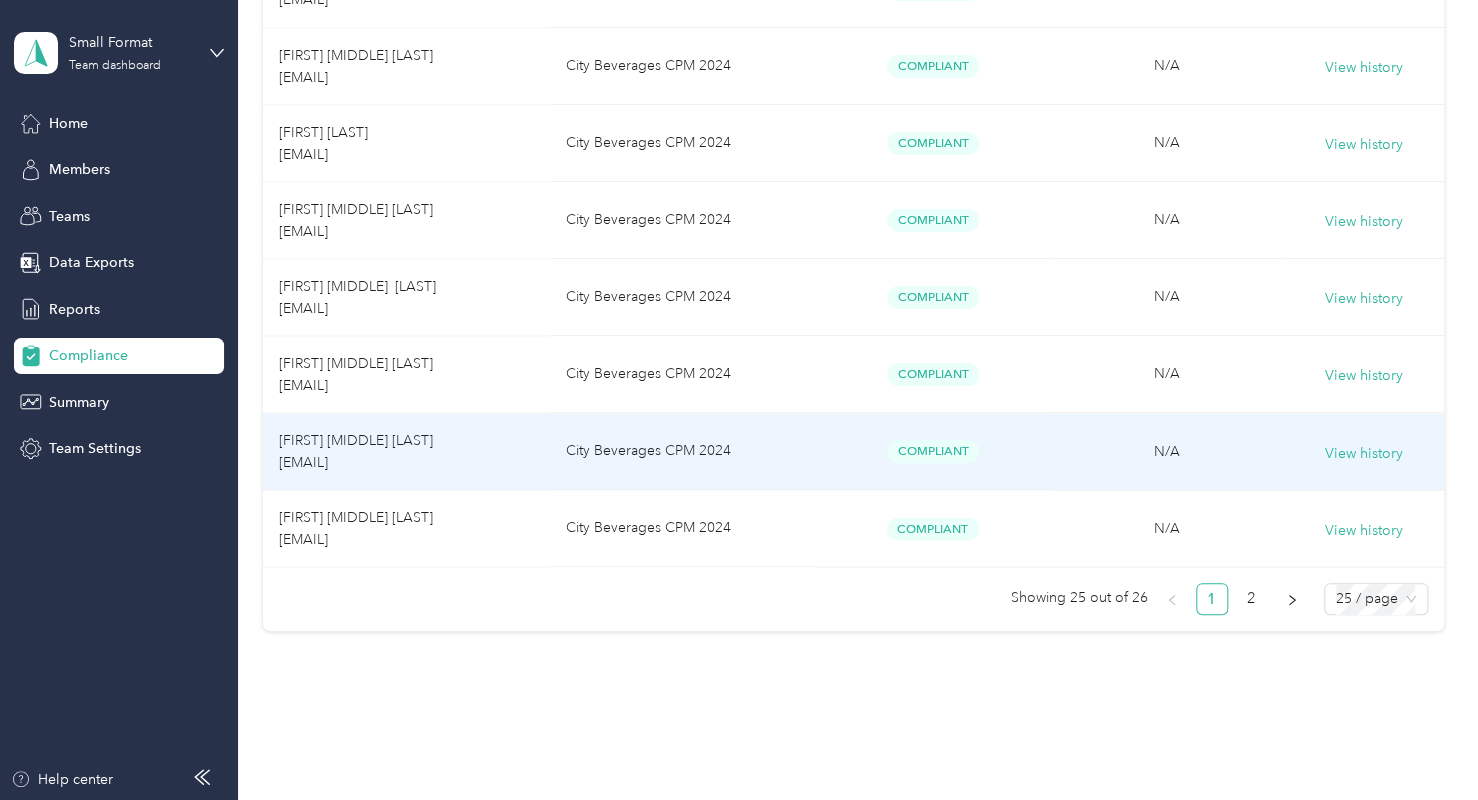 scroll, scrollTop: 1836, scrollLeft: 0, axis: vertical 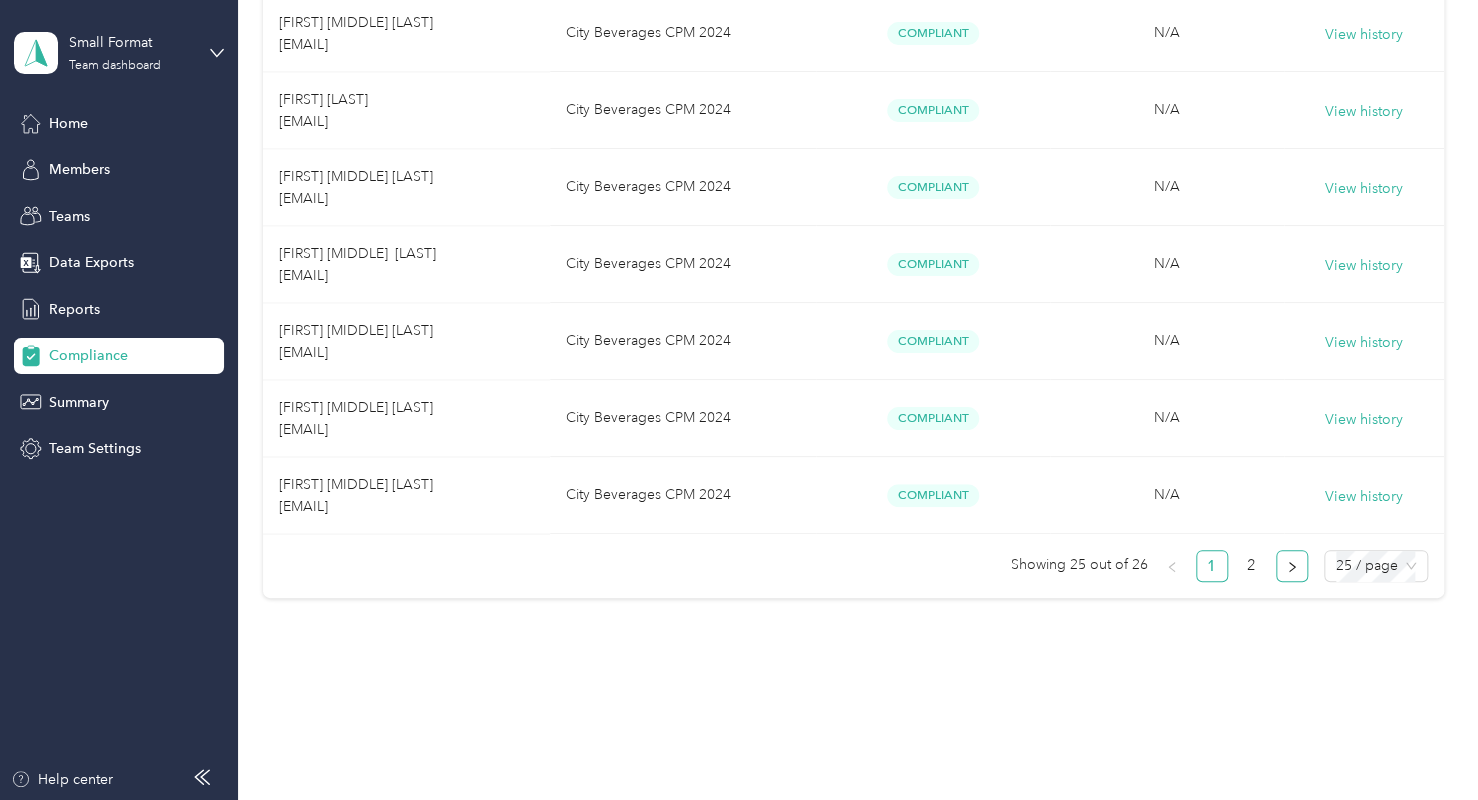 click at bounding box center [1292, 566] 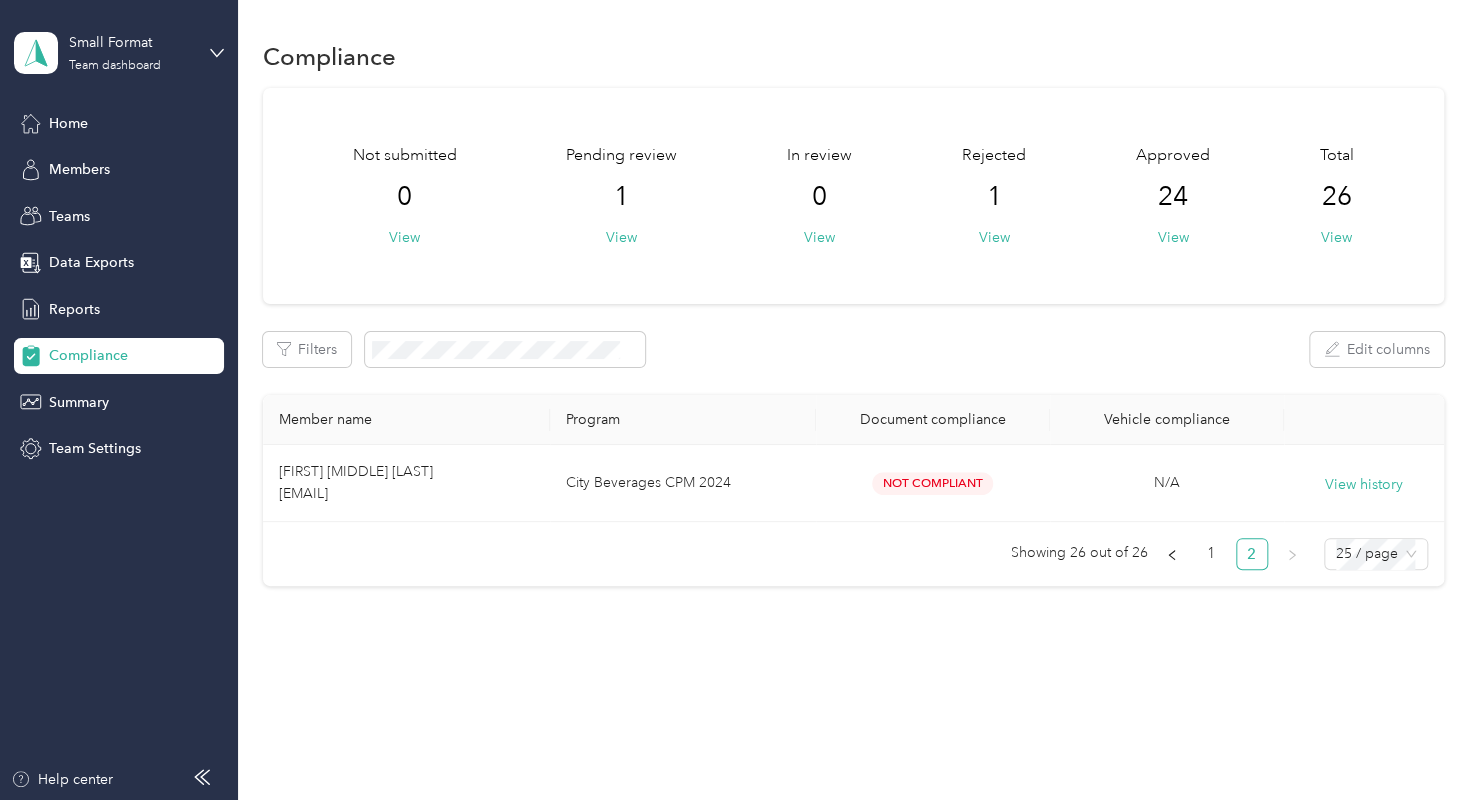 scroll, scrollTop: 0, scrollLeft: 0, axis: both 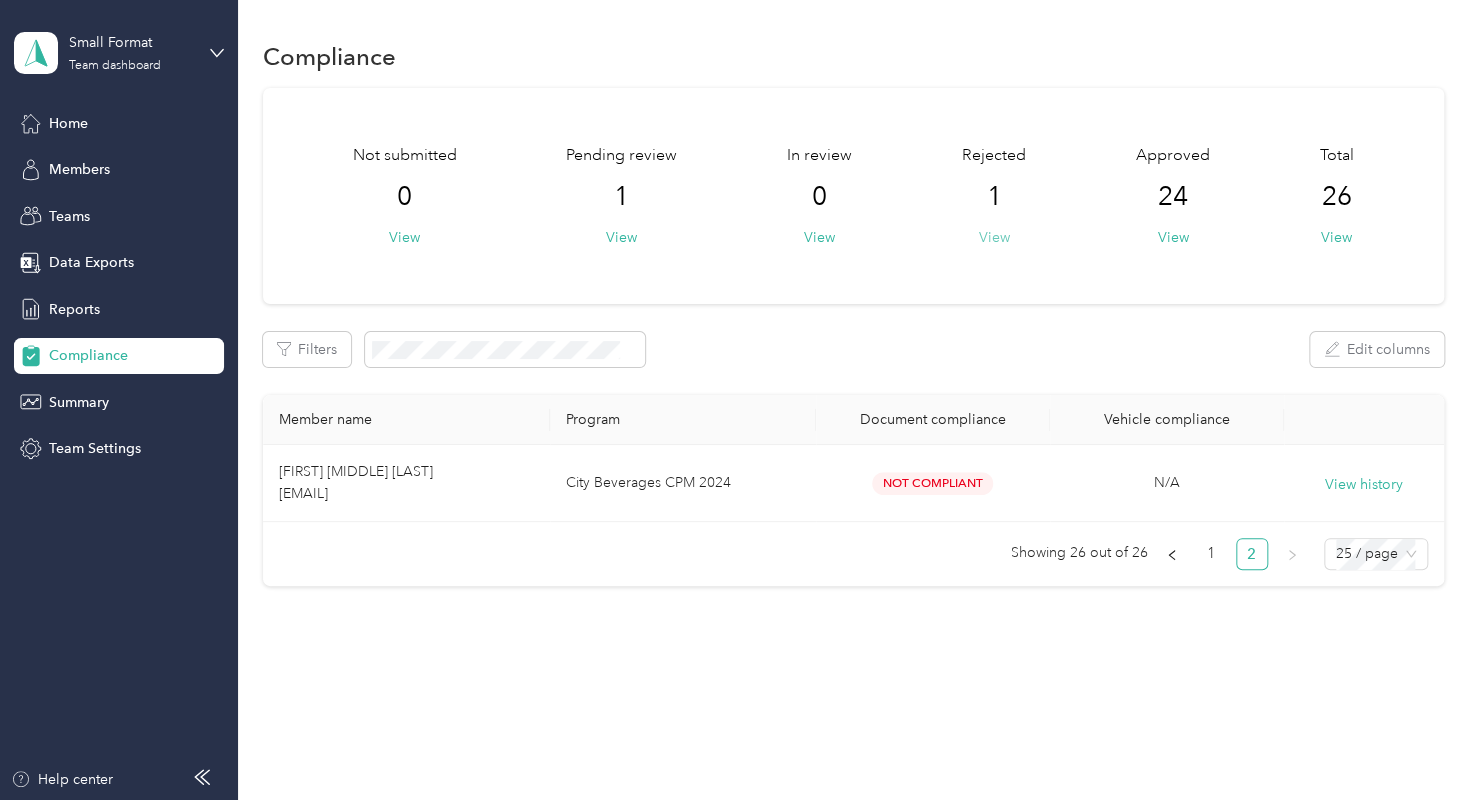 click on "View" at bounding box center [993, 237] 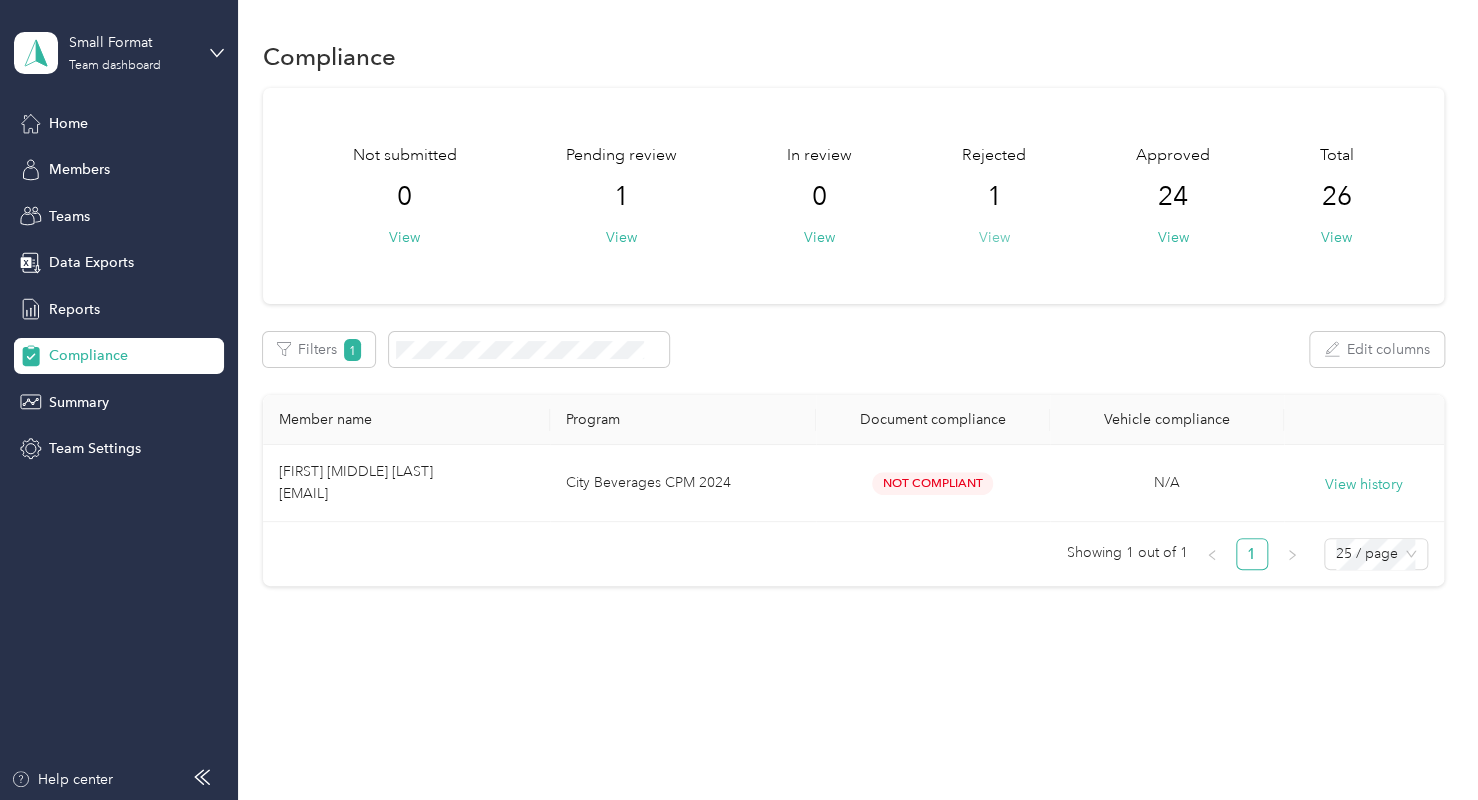 click on "View" at bounding box center [993, 237] 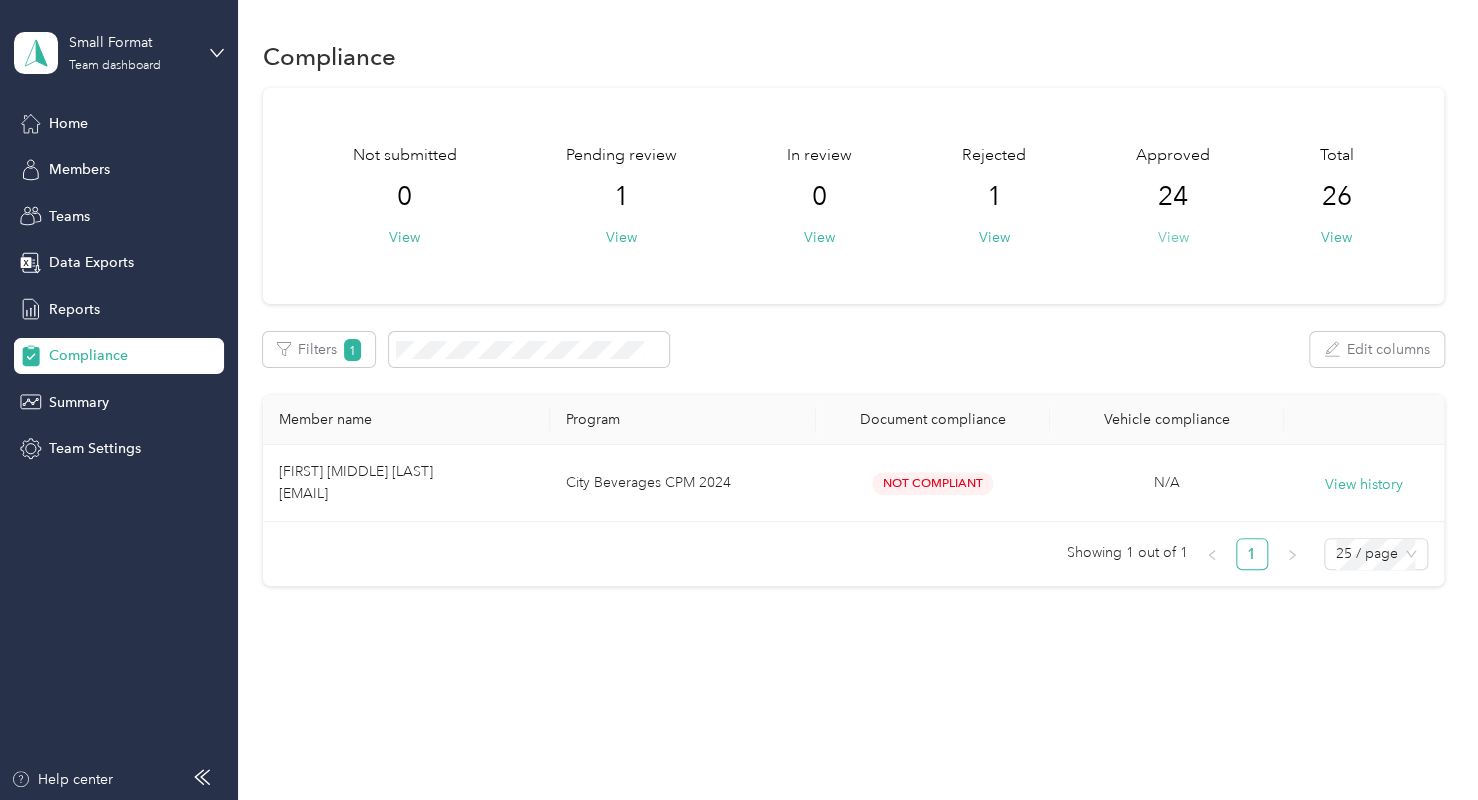 click on "View" at bounding box center [1172, 237] 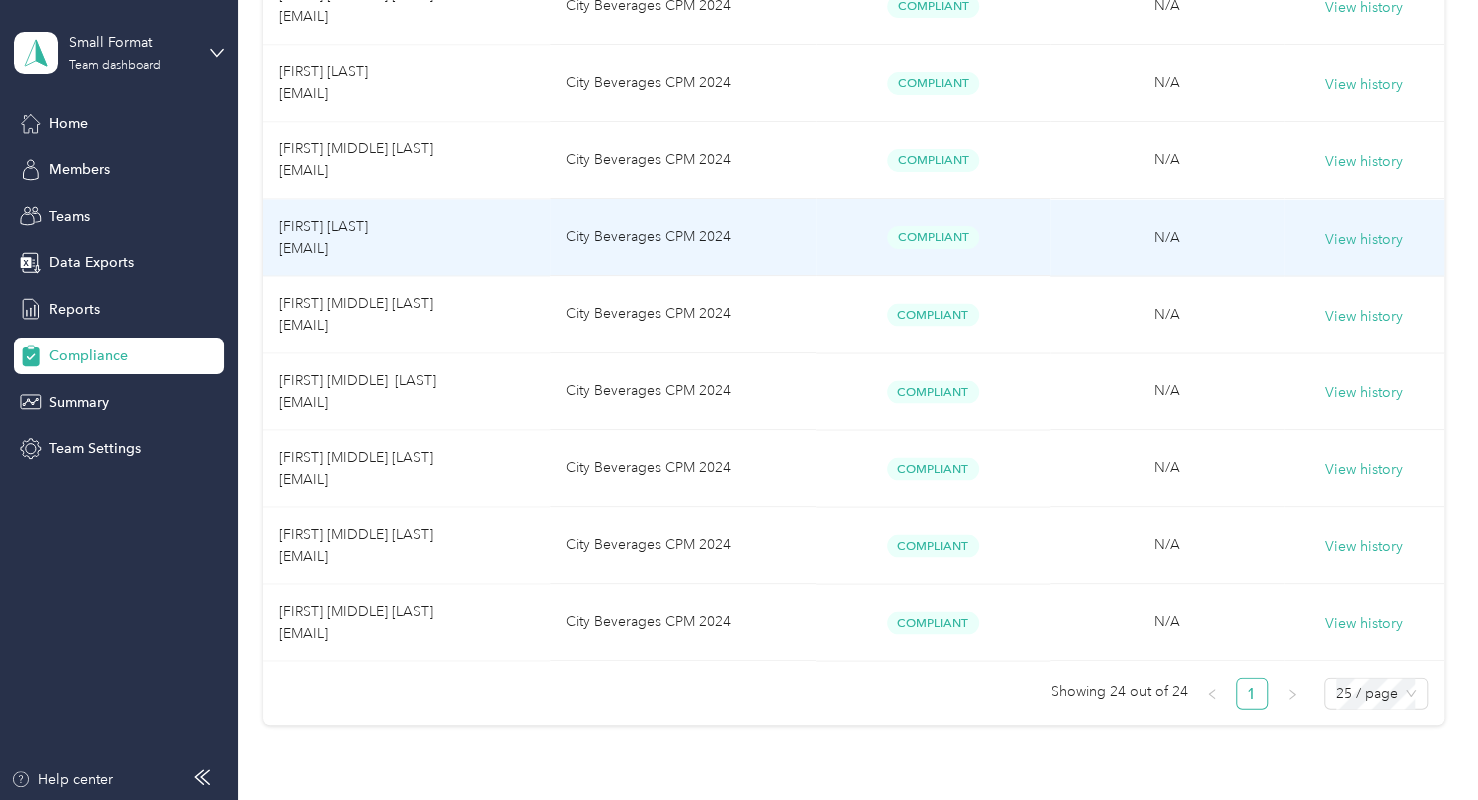 scroll, scrollTop: 1759, scrollLeft: 0, axis: vertical 